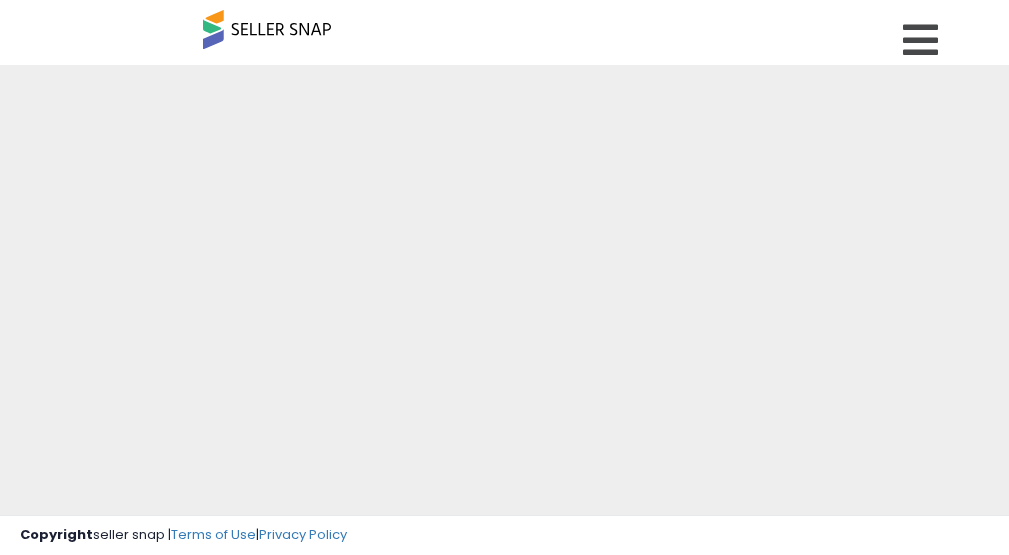 scroll, scrollTop: 0, scrollLeft: 0, axis: both 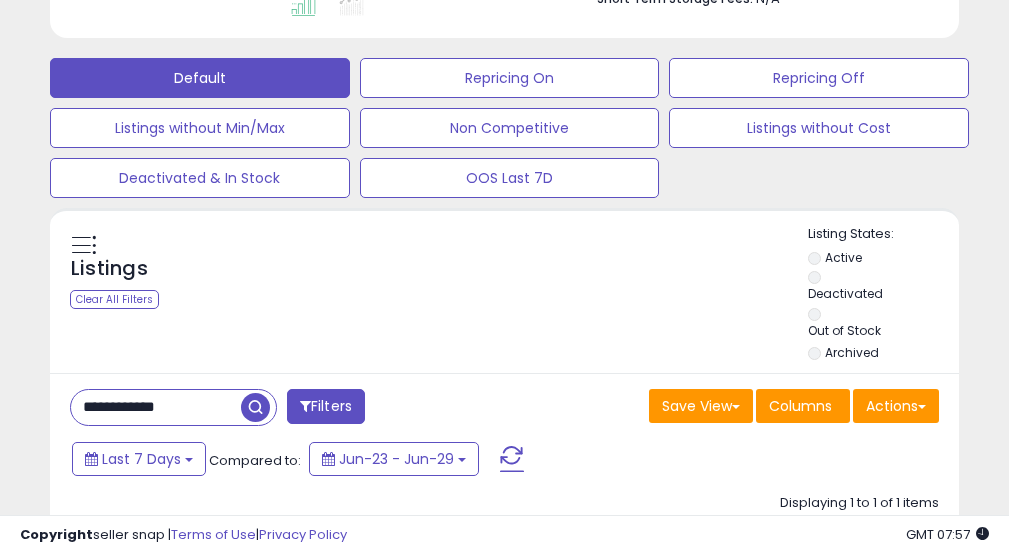click on "**********" at bounding box center (156, 407) 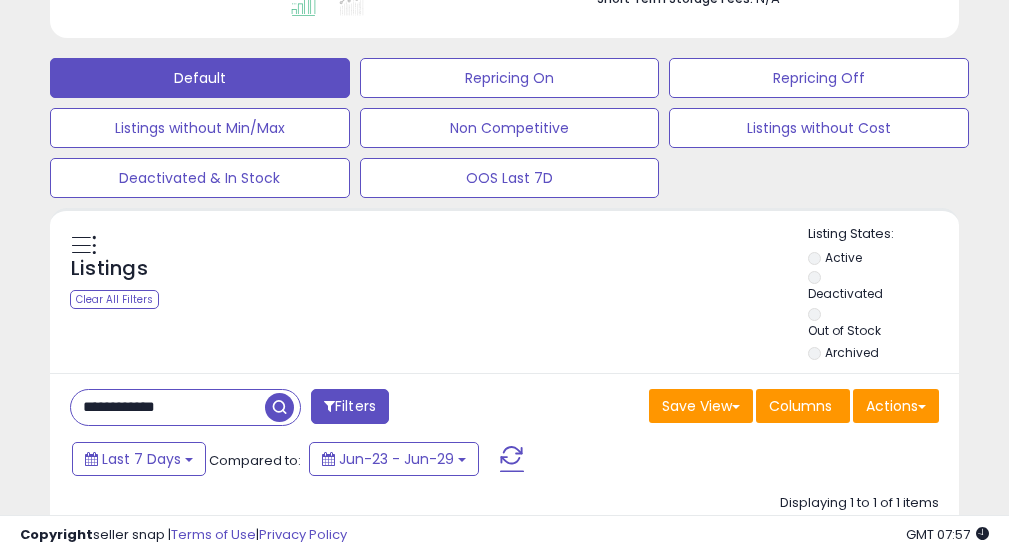 click on "**********" at bounding box center (168, 407) 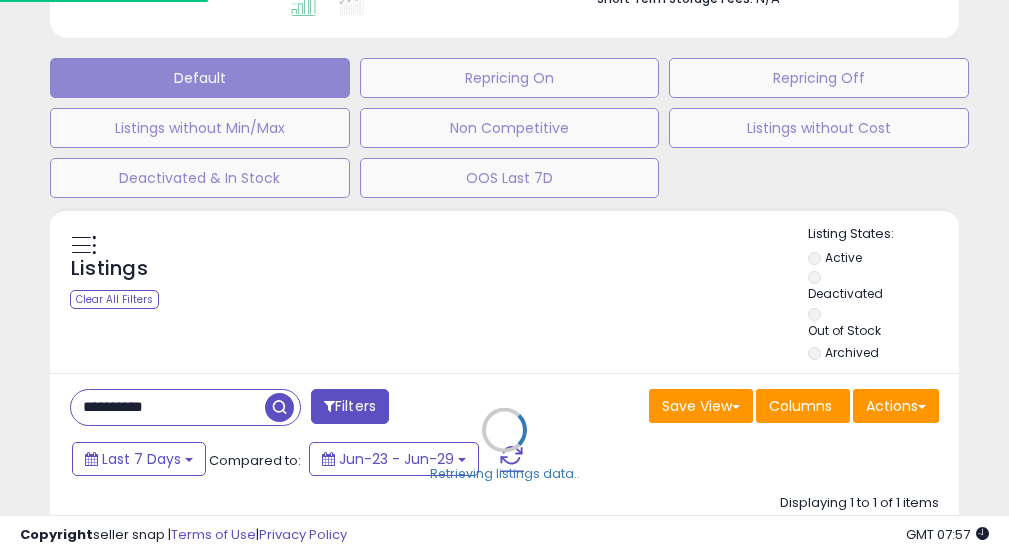 scroll, scrollTop: 999590, scrollLeft: 999467, axis: both 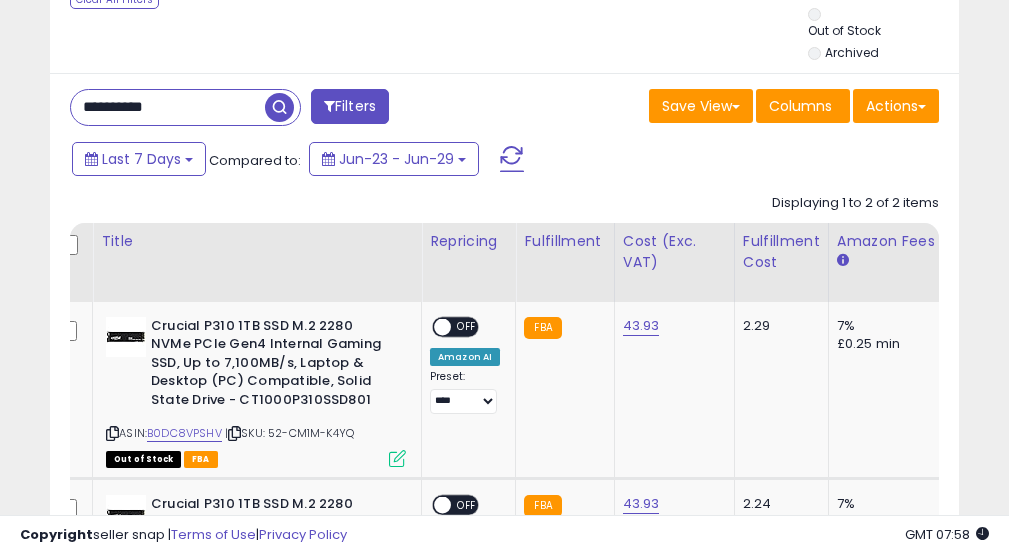 click on "**********" at bounding box center (168, 107) 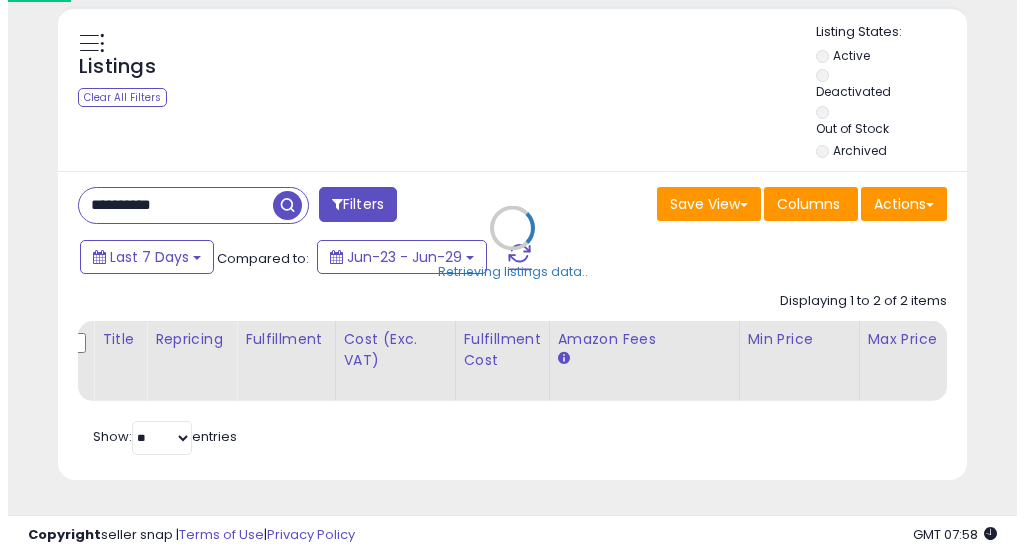scroll, scrollTop: 817, scrollLeft: 0, axis: vertical 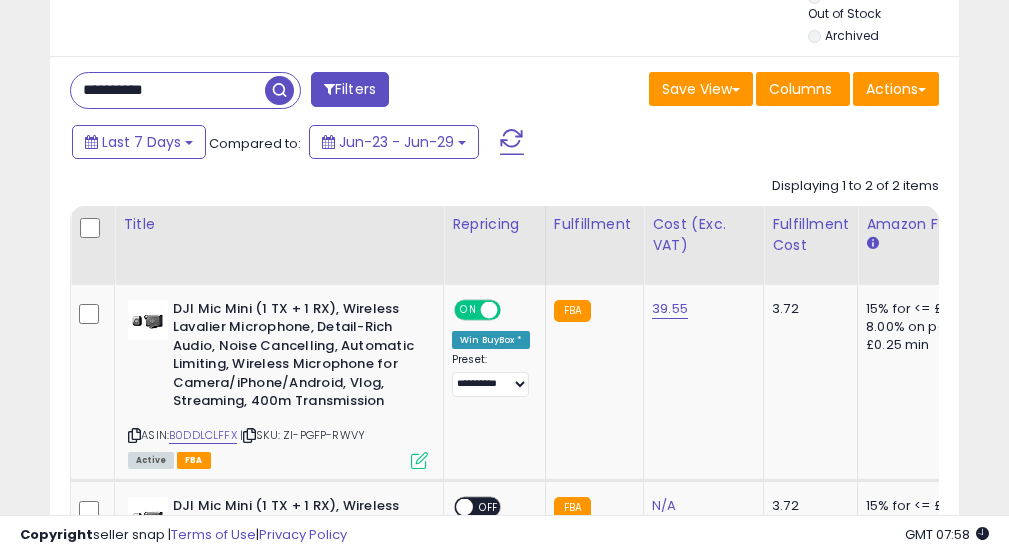 click on "**********" at bounding box center [168, 90] 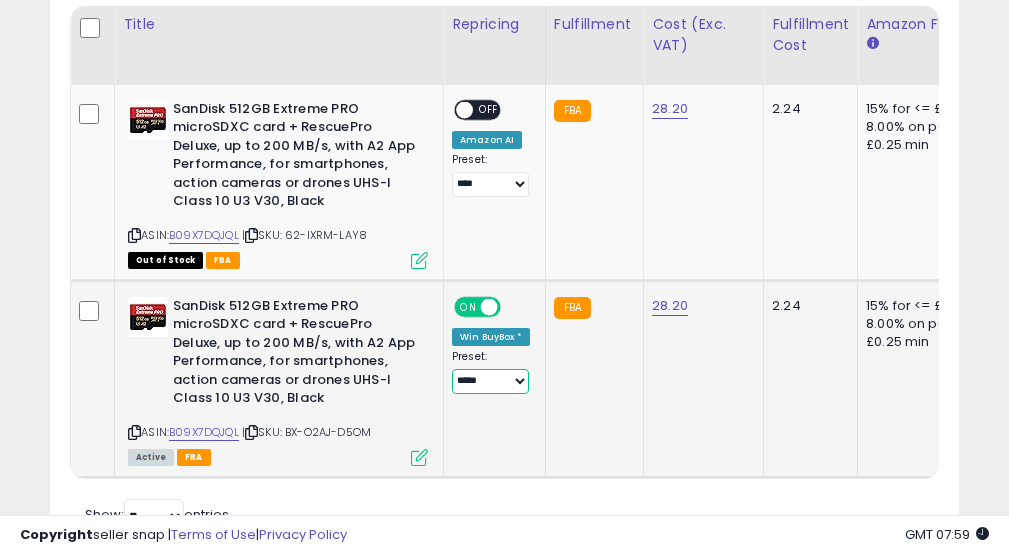 click on "**** ********* *****" at bounding box center (490, 184) 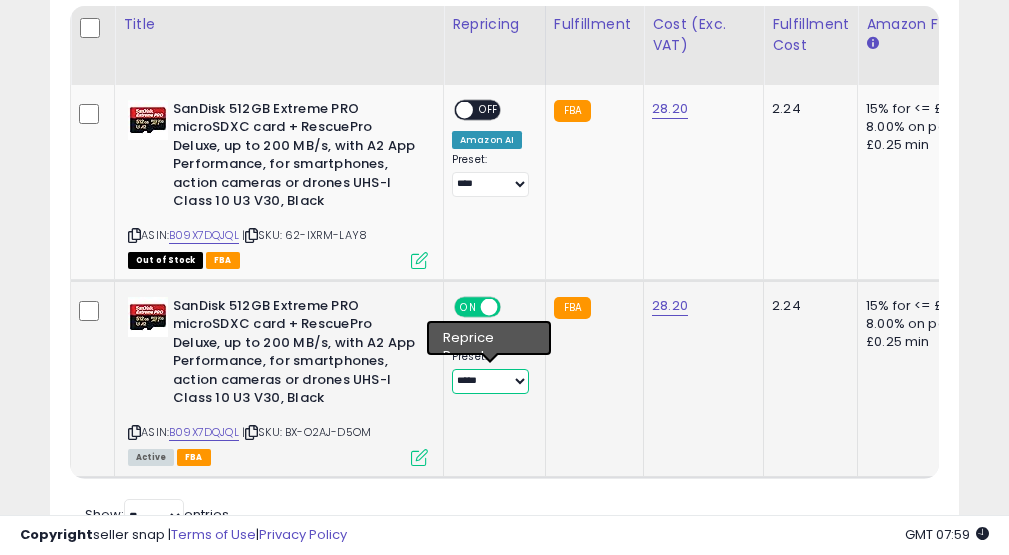 select on "****" 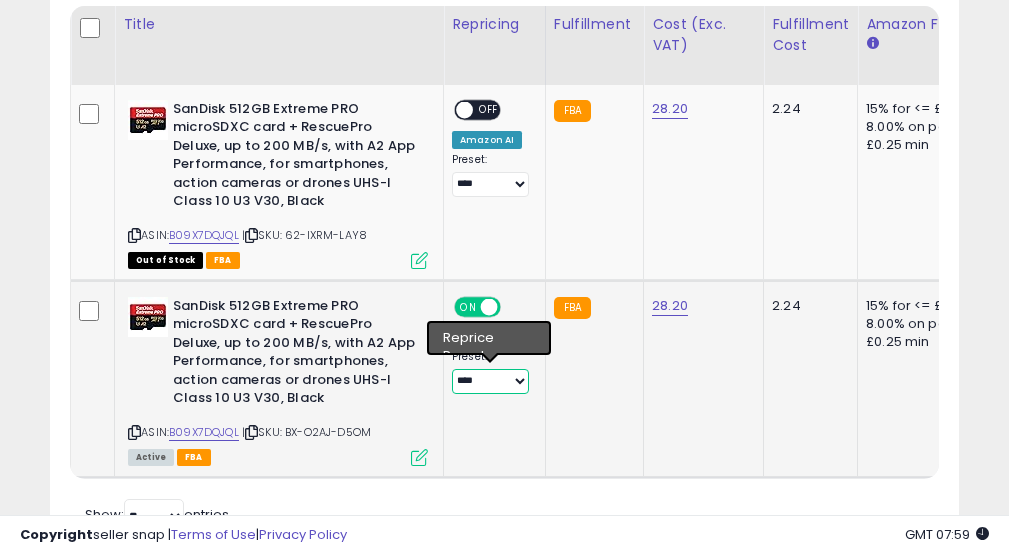 click on "**** ********* *****" at bounding box center (490, 184) 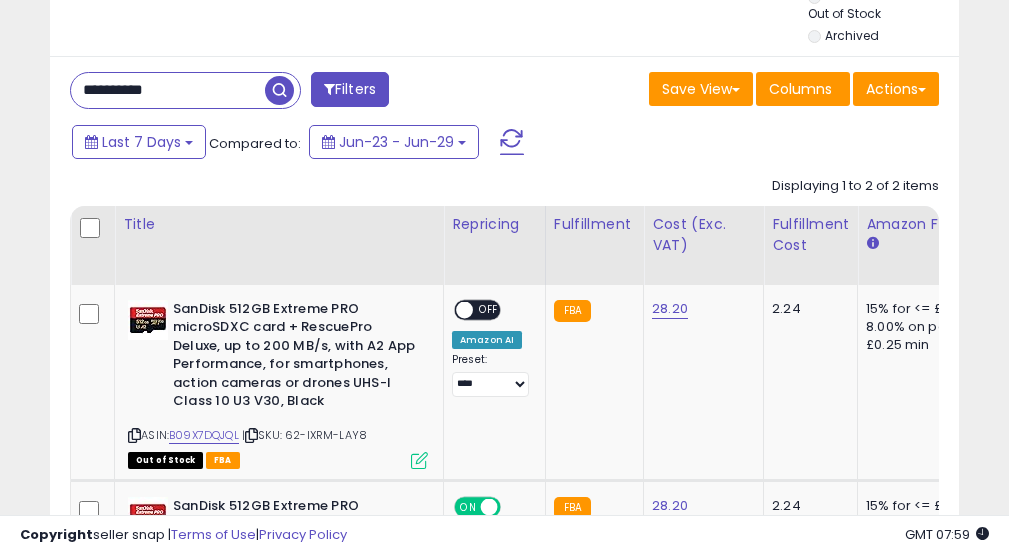 click on "**********" at bounding box center [168, 90] 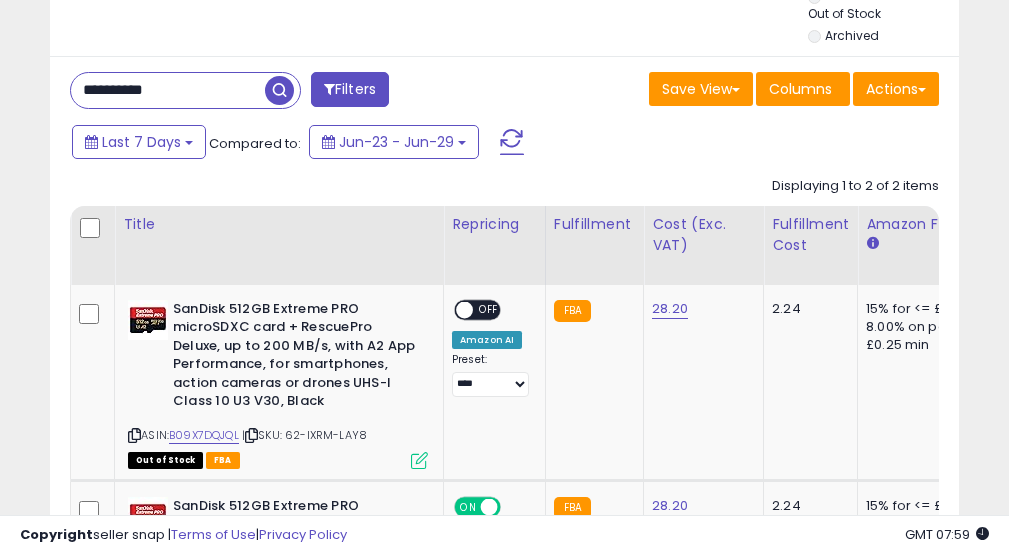 click on "**********" at bounding box center [168, 90] 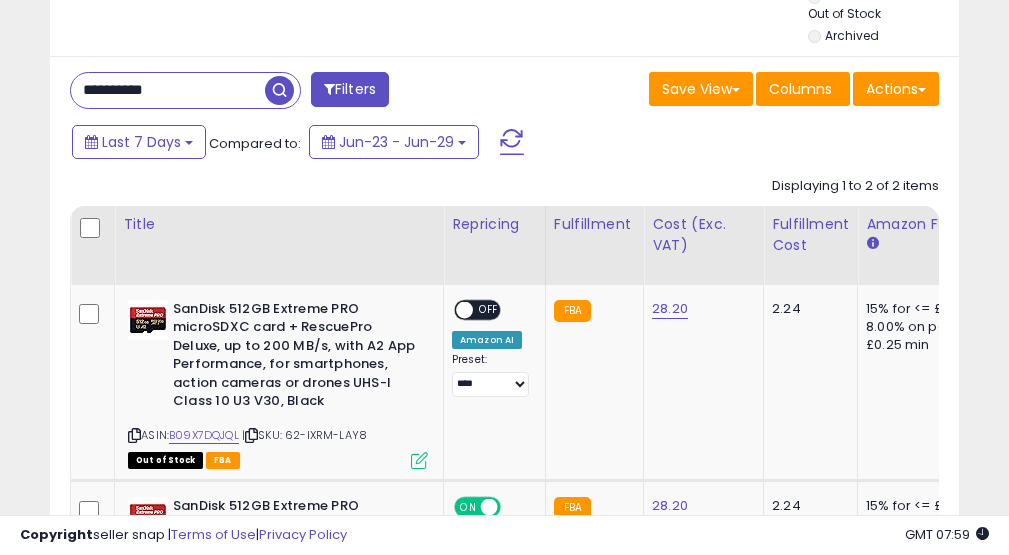 click on "**********" at bounding box center (168, 90) 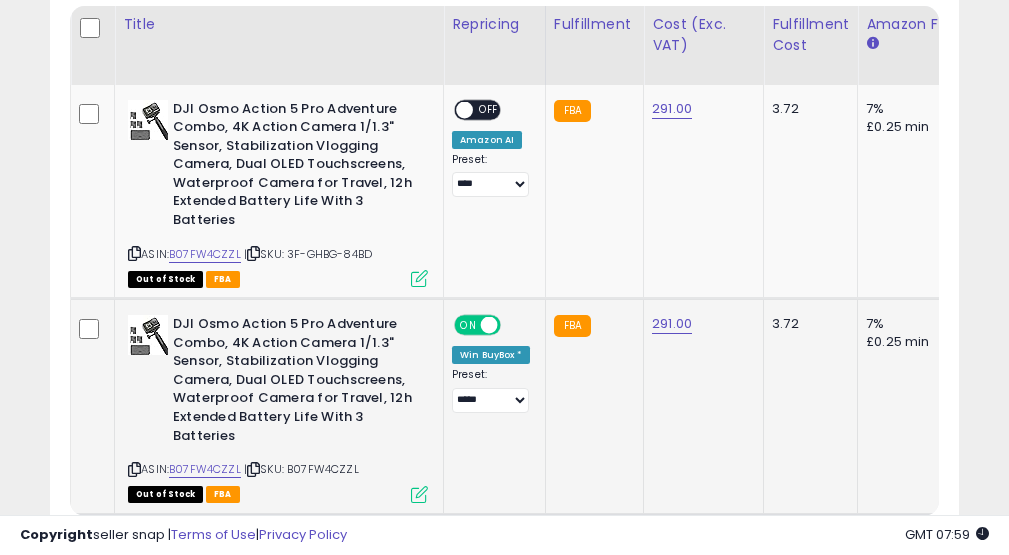 click on "ON  OFF Win BuyBox * Preset:
**** [NAME] **** [NAME] Success
Error" at bounding box center (2891, 192) 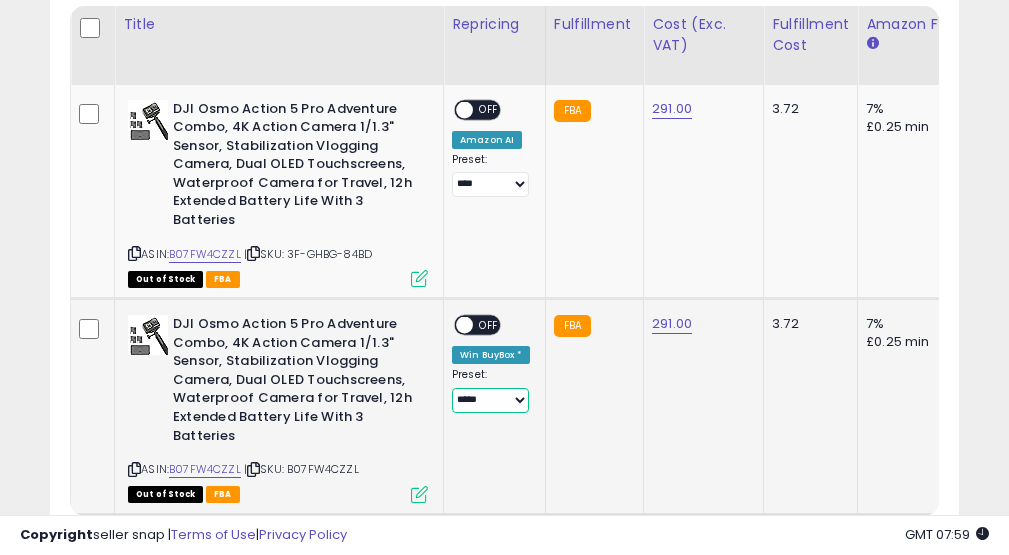 click on "**** ********* *****" at bounding box center [490, 184] 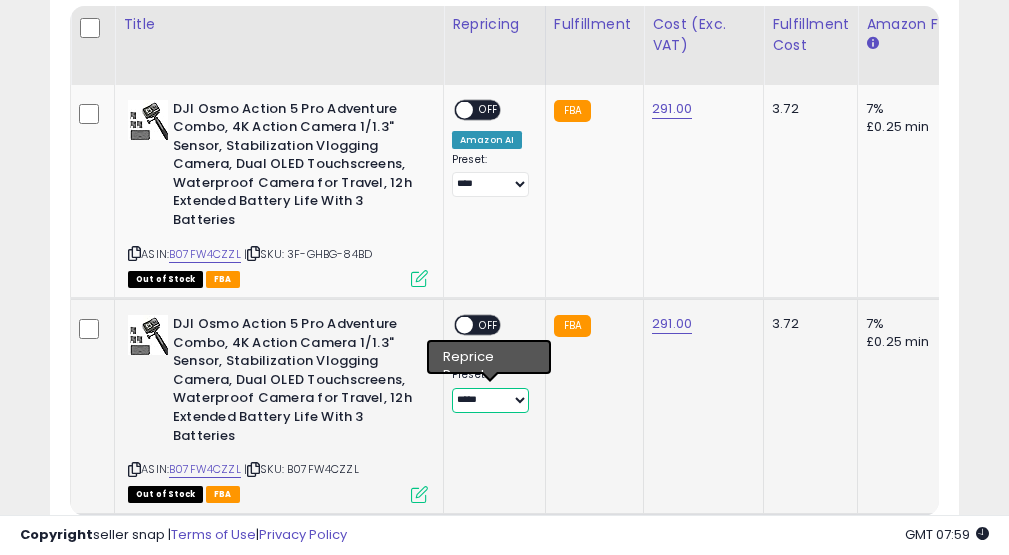 select on "****" 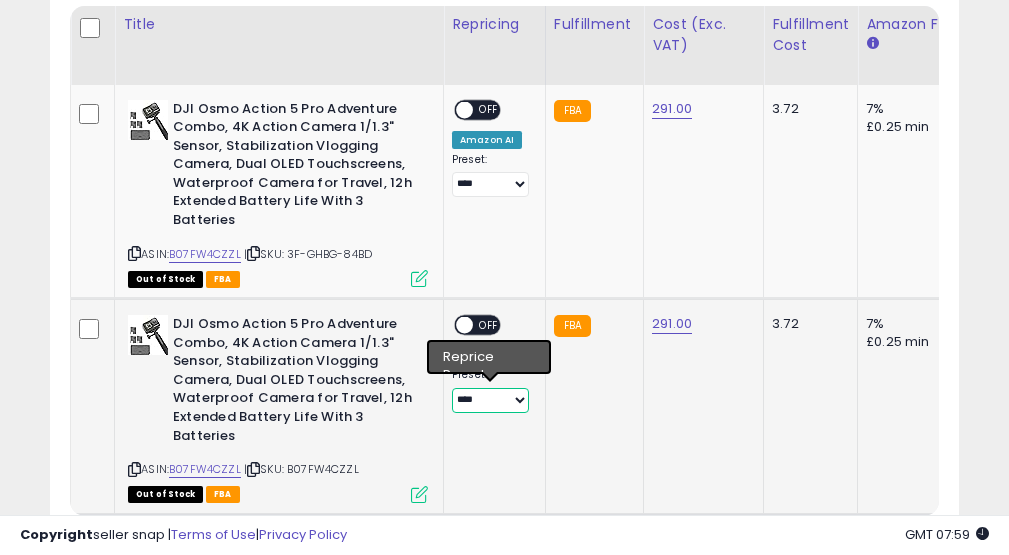 click on "**** ********* *****" at bounding box center [490, 184] 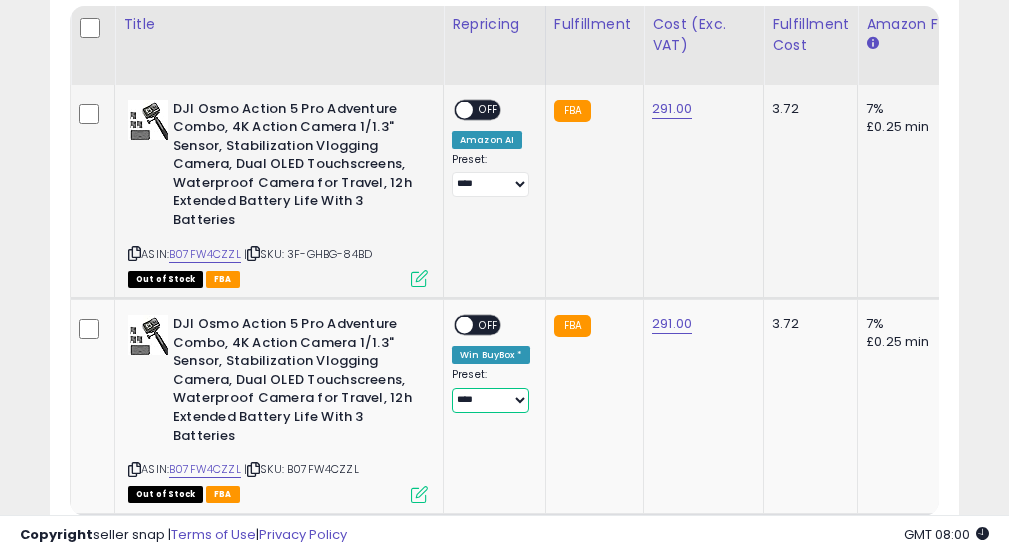 scroll, scrollTop: 917, scrollLeft: 0, axis: vertical 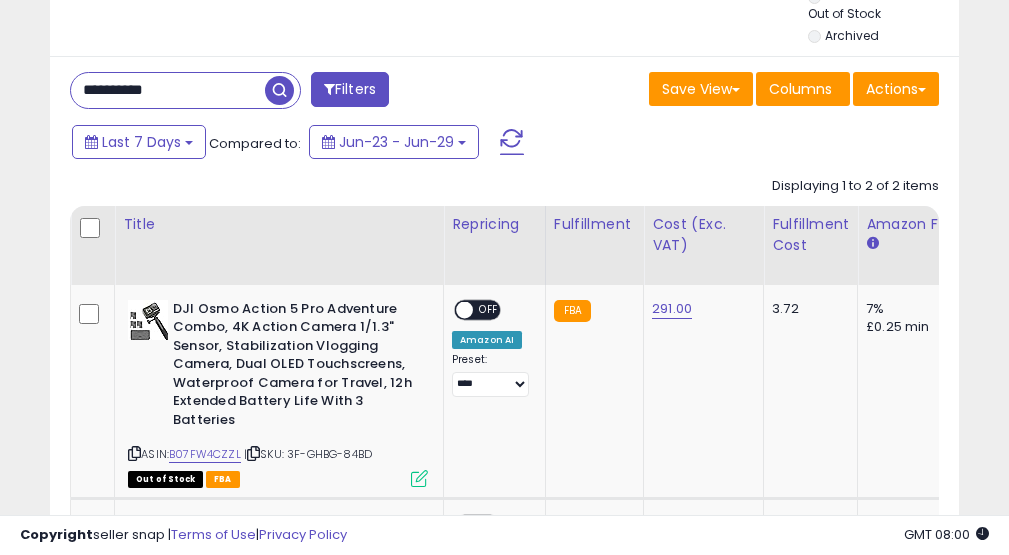 click on "**********" at bounding box center (168, 90) 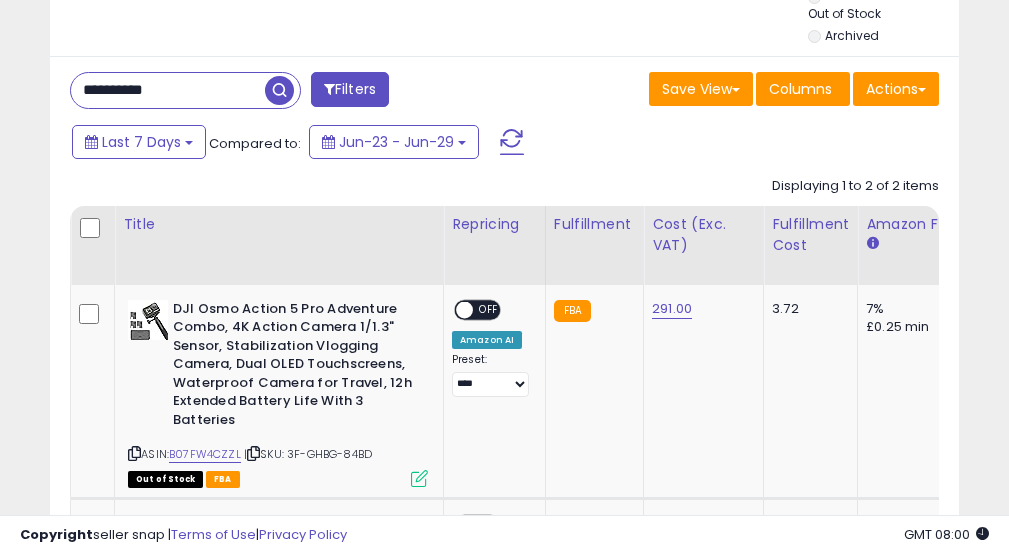 click on "**********" at bounding box center [168, 90] 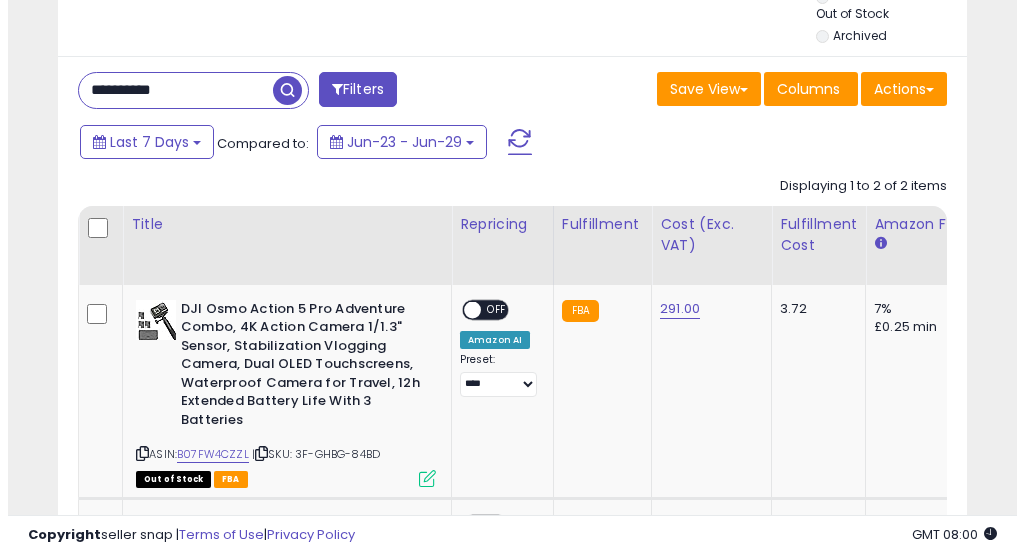 scroll, scrollTop: 817, scrollLeft: 0, axis: vertical 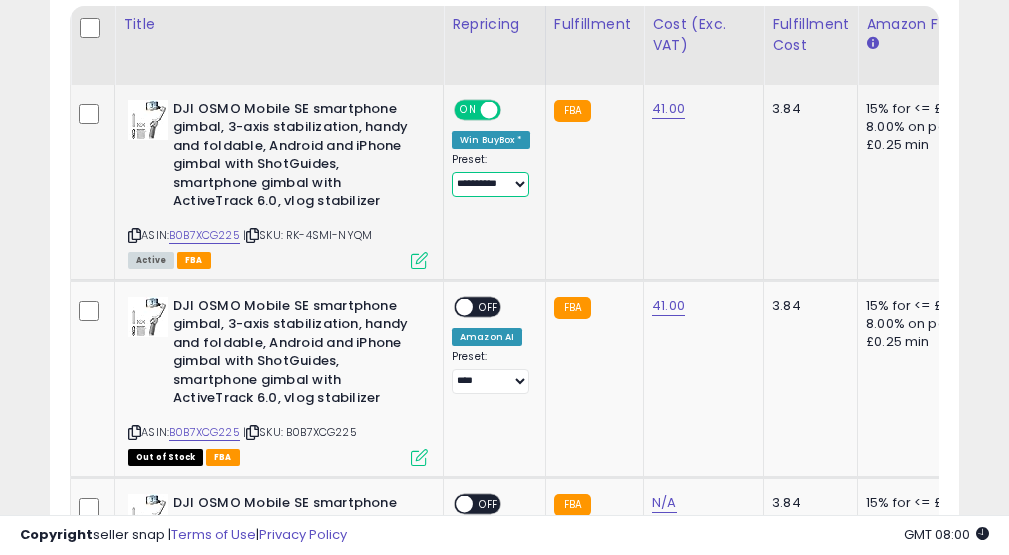 click on "**** [NAME] **** **** [NAME] **** [NAME]" at bounding box center (490, 184) 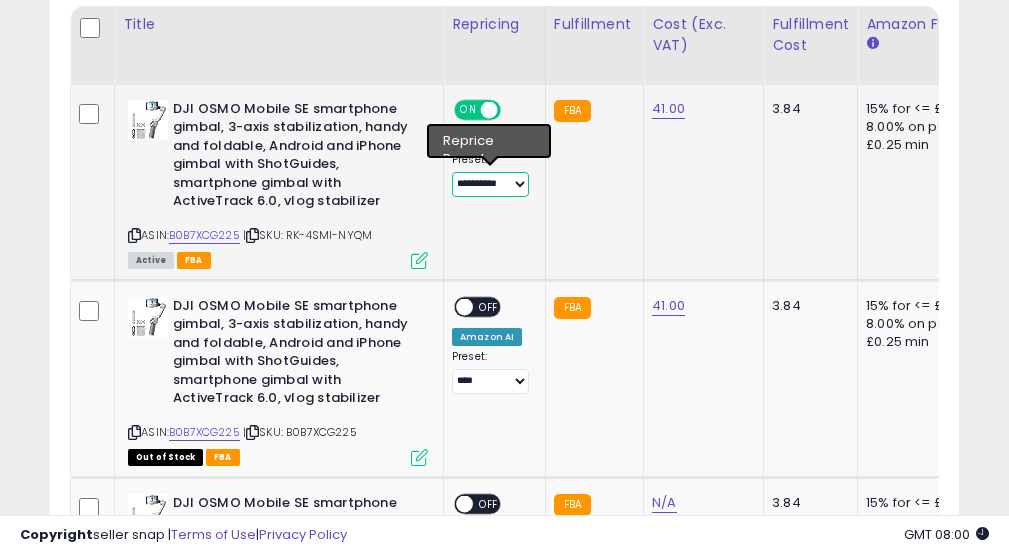 select on "****" 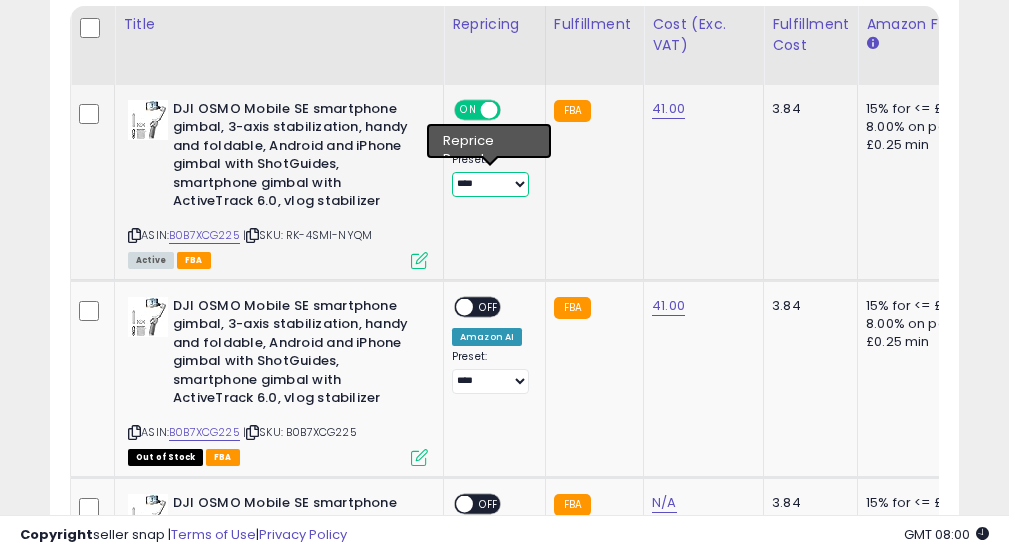 click on "**** [NAME] **** **** [NAME] **** [NAME]" at bounding box center (490, 184) 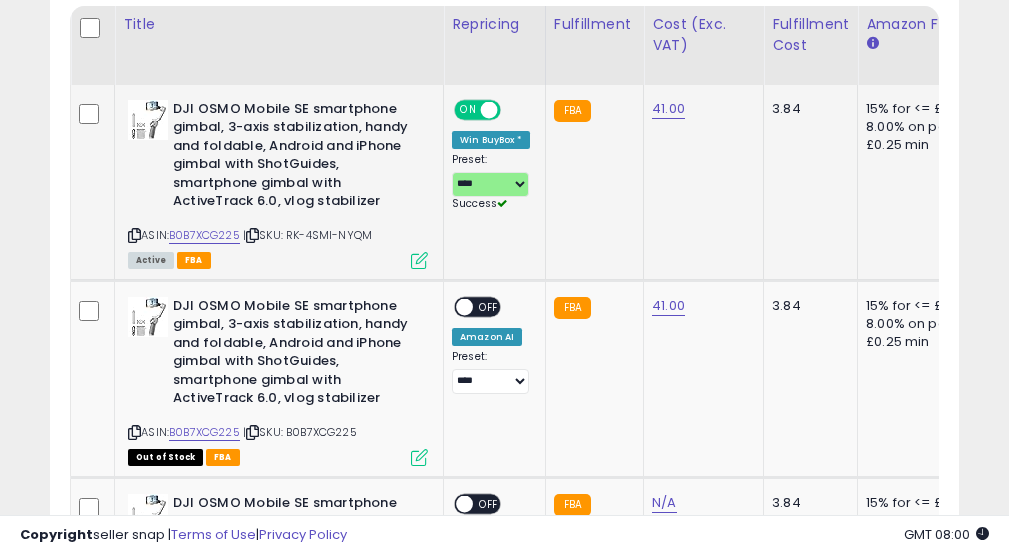 click on "ON  OFF Win BuyBox * Preset:
**** [NAME] **** **** [NAME] **** [NAME] Success
Error" at bounding box center (2870, 183) 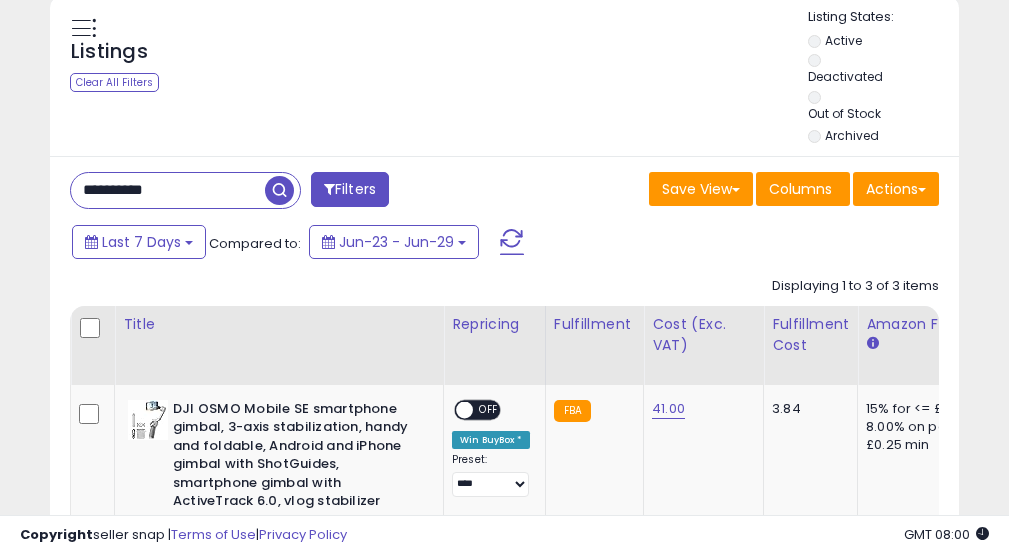 click on "**********" at bounding box center [168, 190] 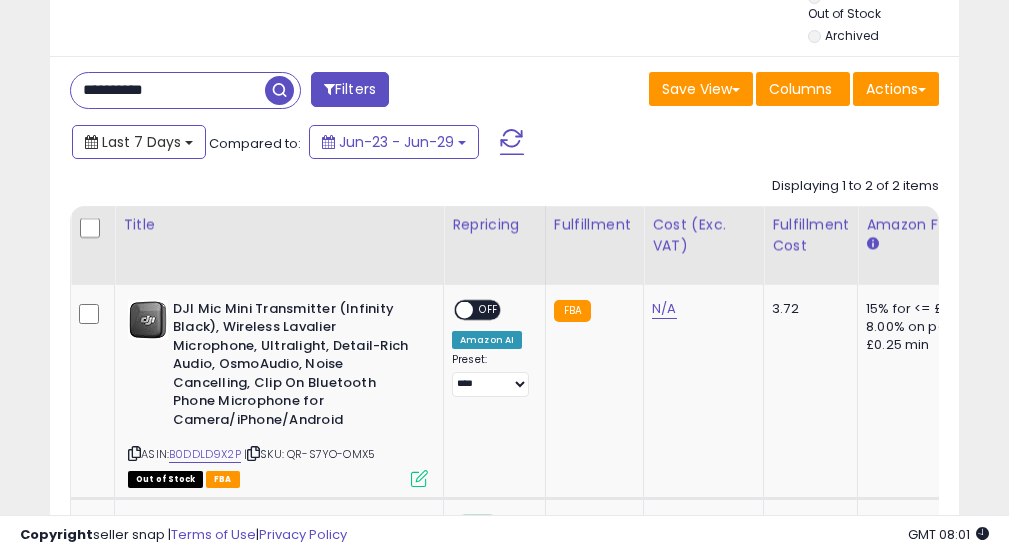 drag, startPoint x: 192, startPoint y: 154, endPoint x: 194, endPoint y: 121, distance: 33.06055 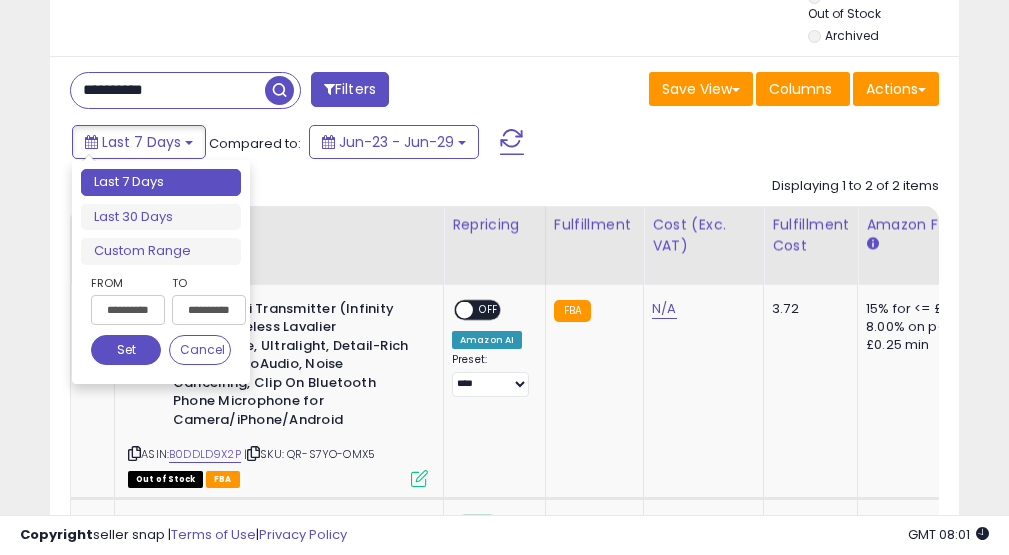 click on "**********" at bounding box center (168, 90) 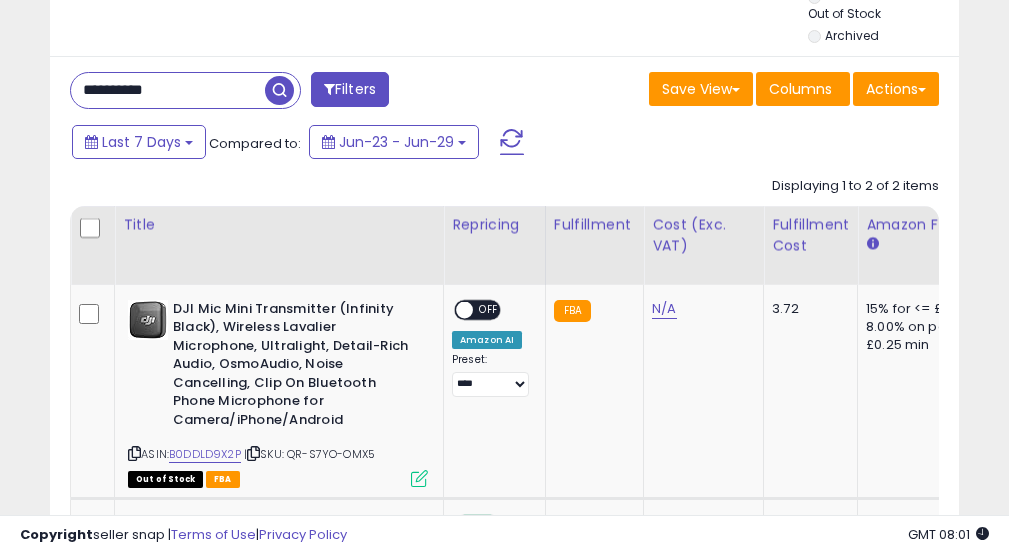 click on "**********" at bounding box center [168, 90] 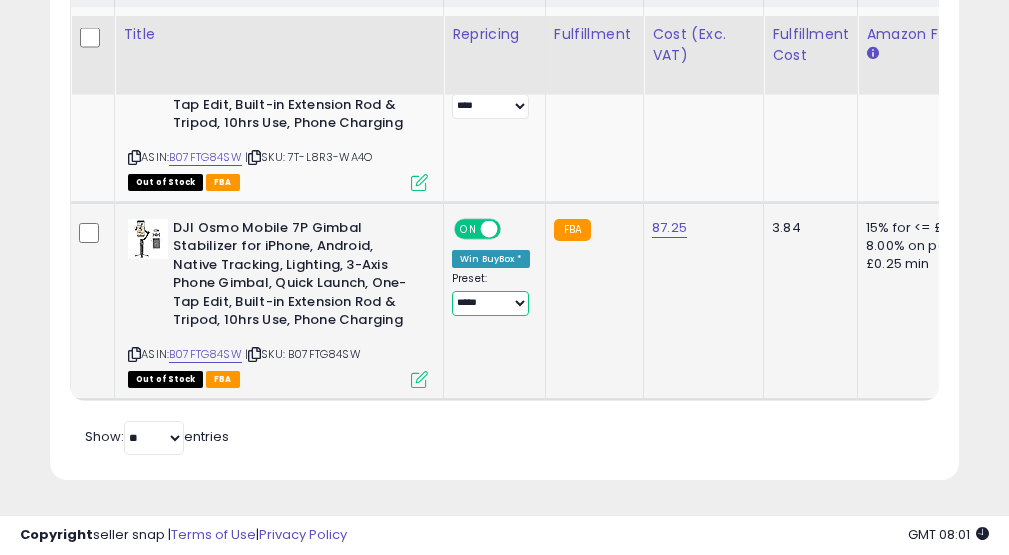 click on "**** ********* *****" at bounding box center [490, 106] 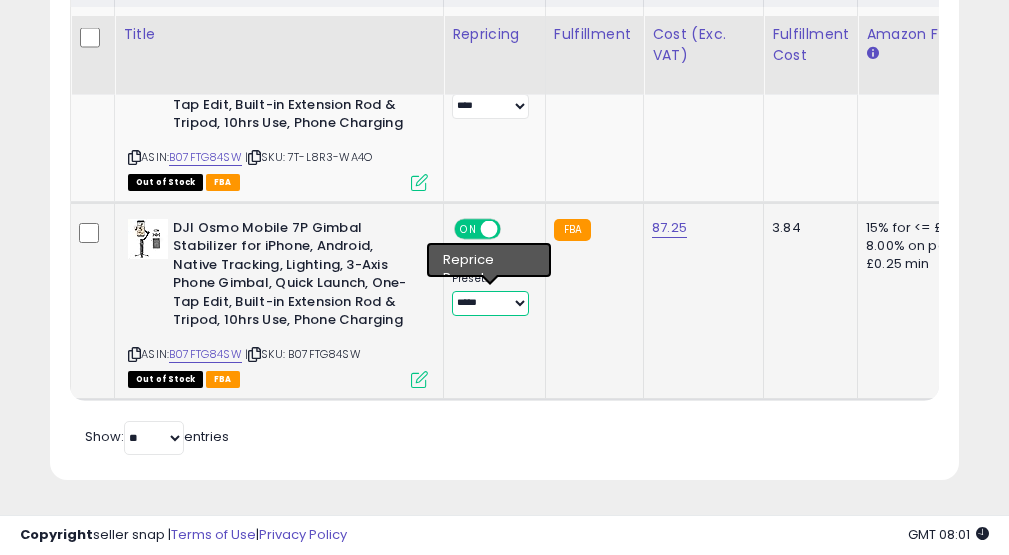 select on "****" 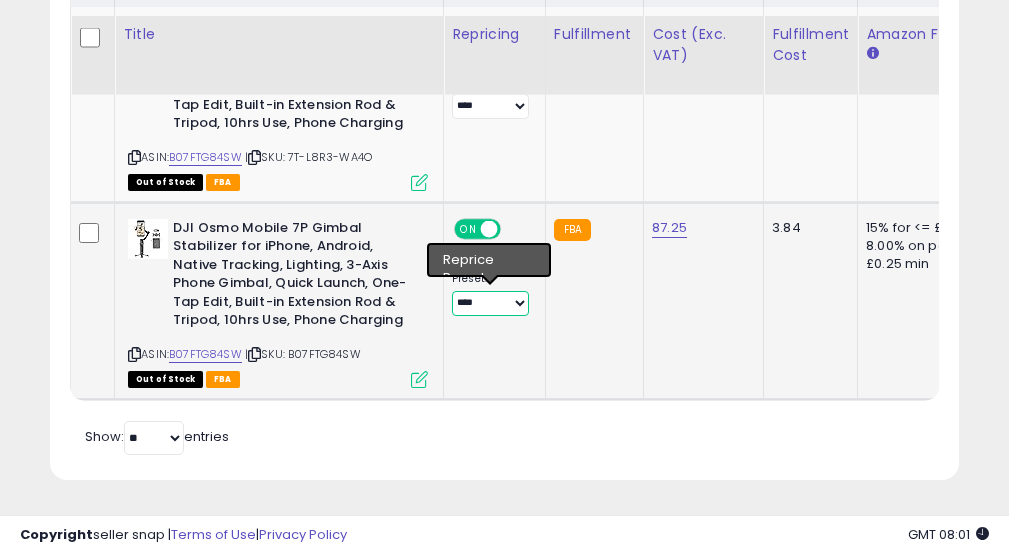 click on "**** ********* *****" at bounding box center [490, 106] 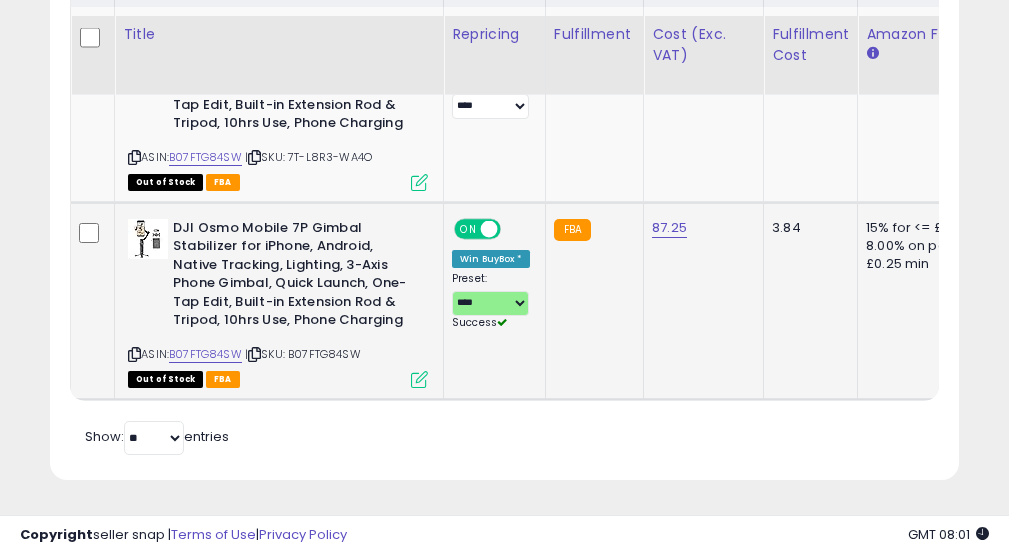 click on "ON" at bounding box center (468, 228) 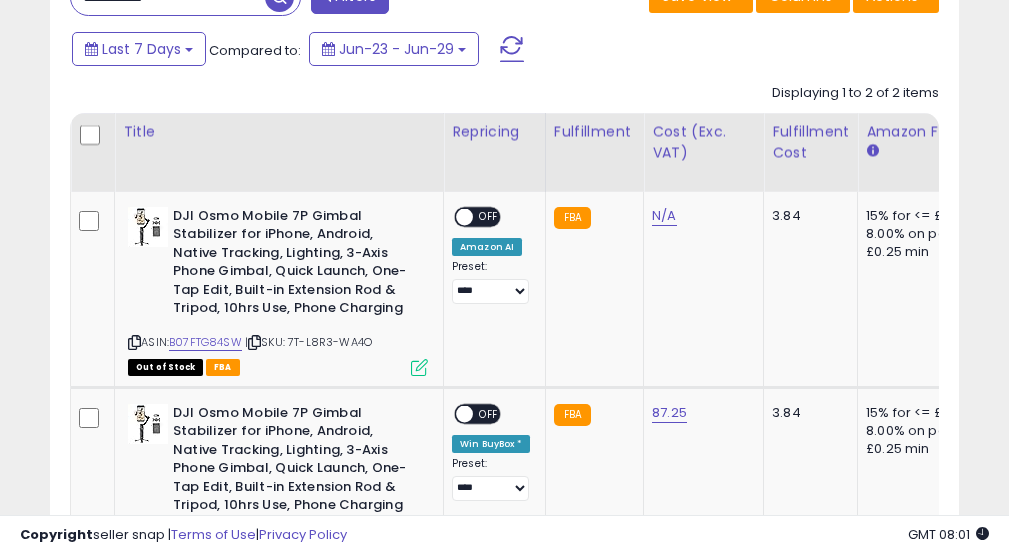 click on "**********" at bounding box center (168, -3) 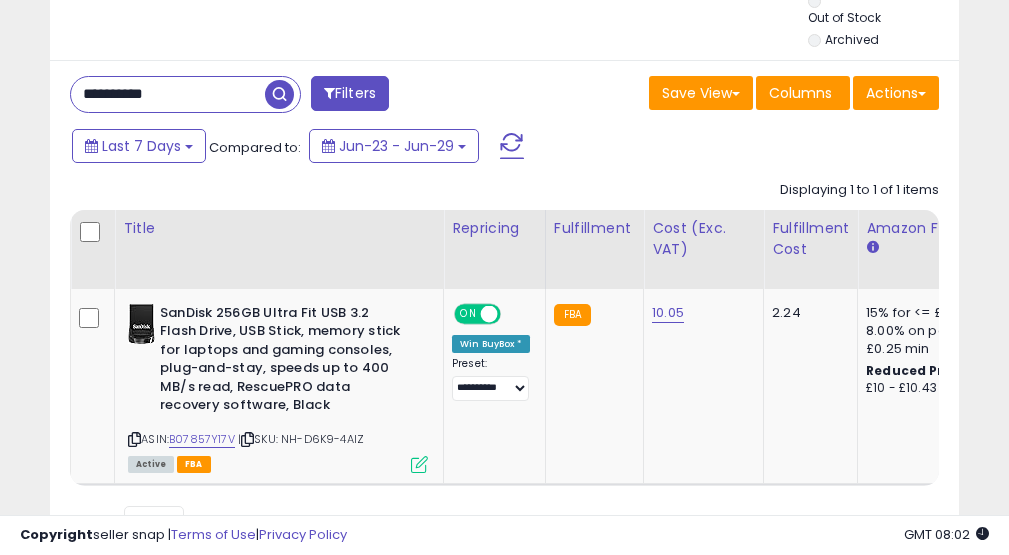 click on "**********" at bounding box center [168, 94] 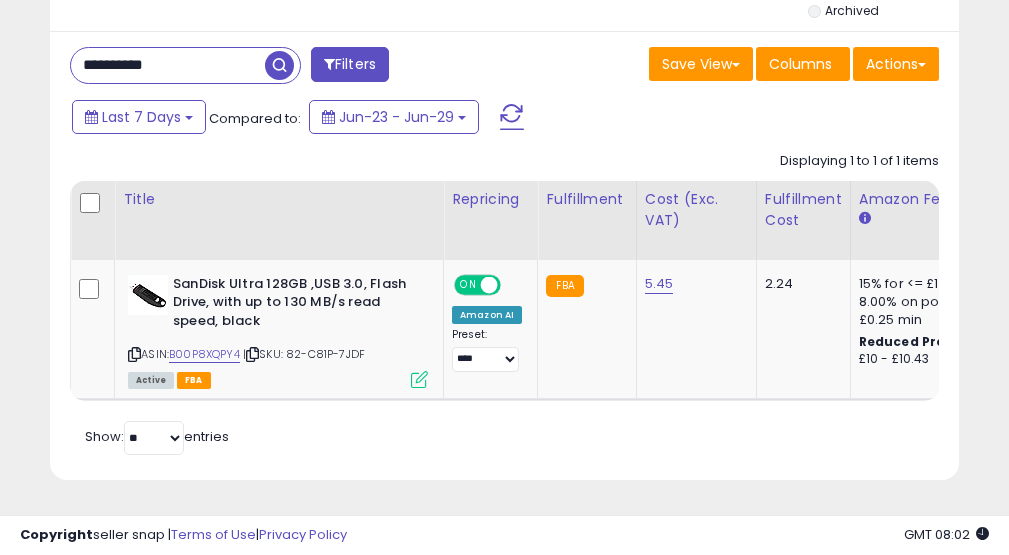 click on "**********" at bounding box center [168, 65] 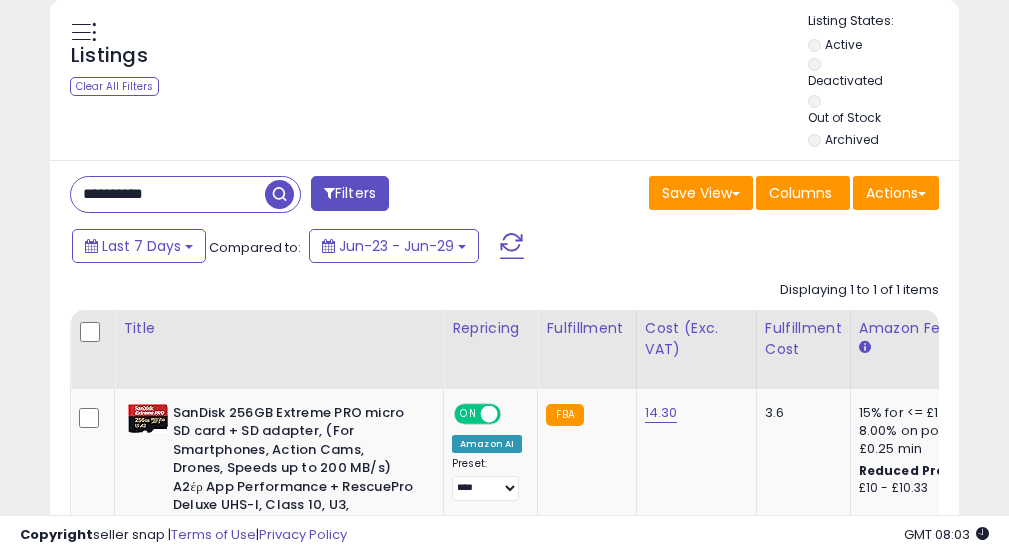 click on "**********" at bounding box center [168, 194] 